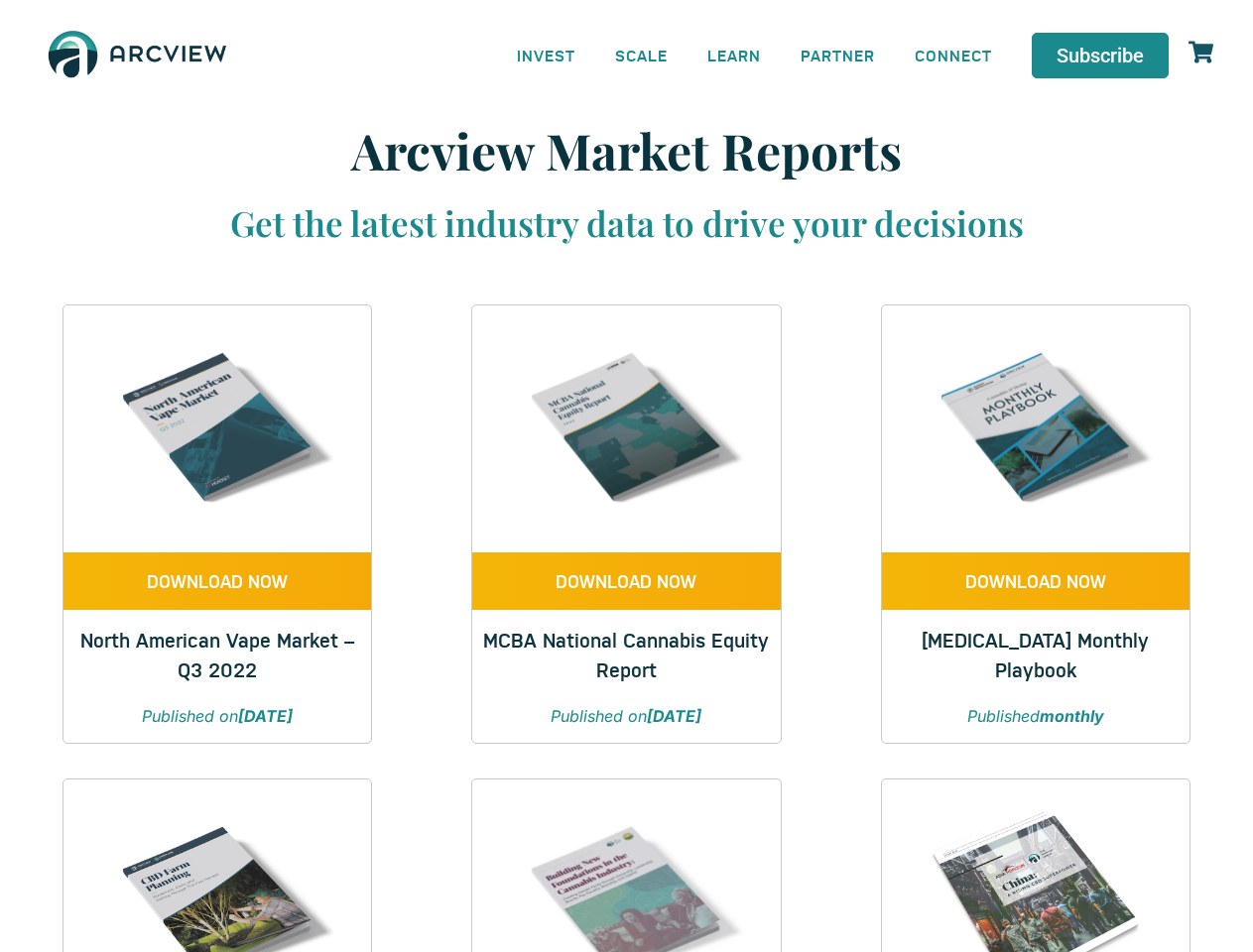 scroll, scrollTop: 0, scrollLeft: 0, axis: both 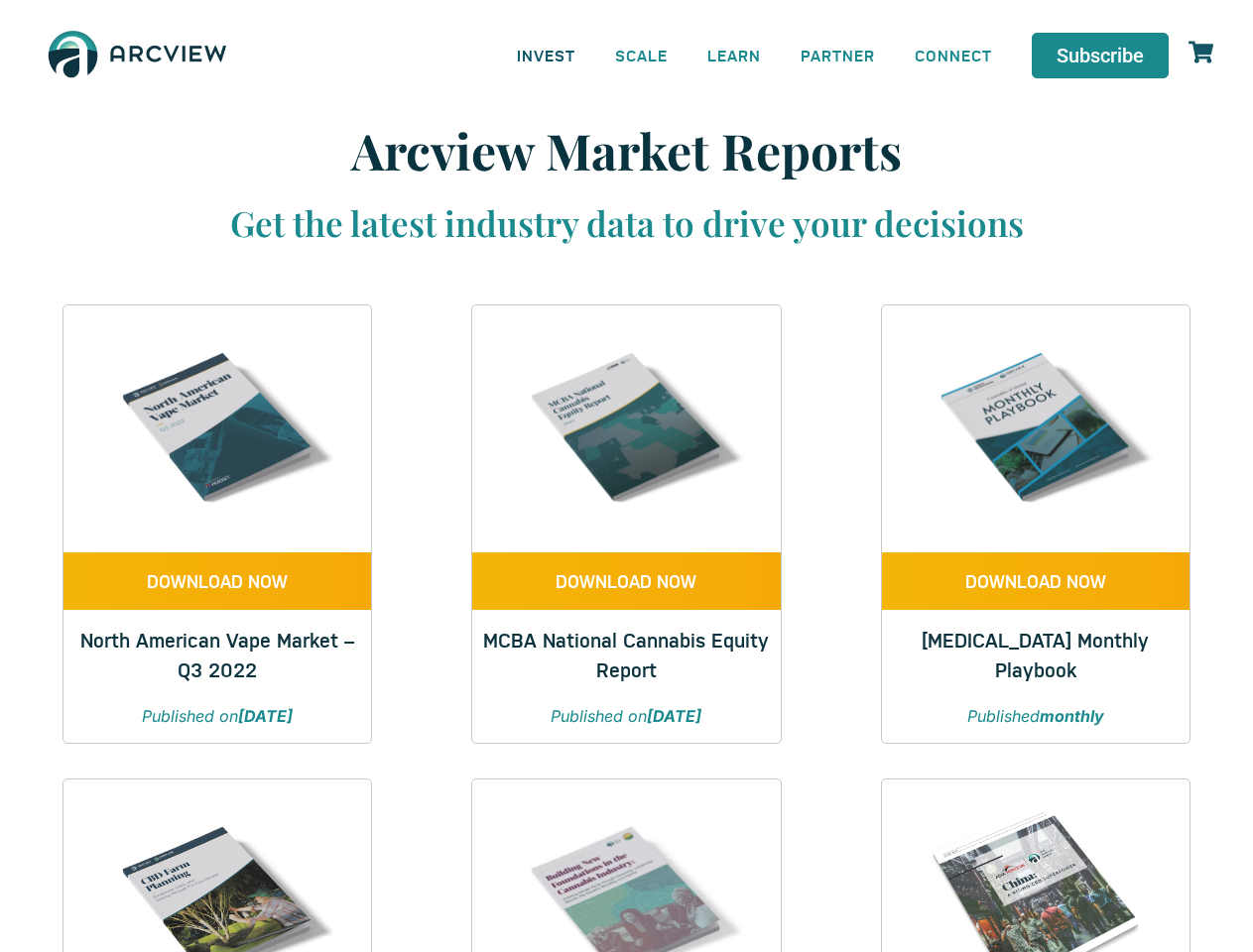 click on "INVEST" 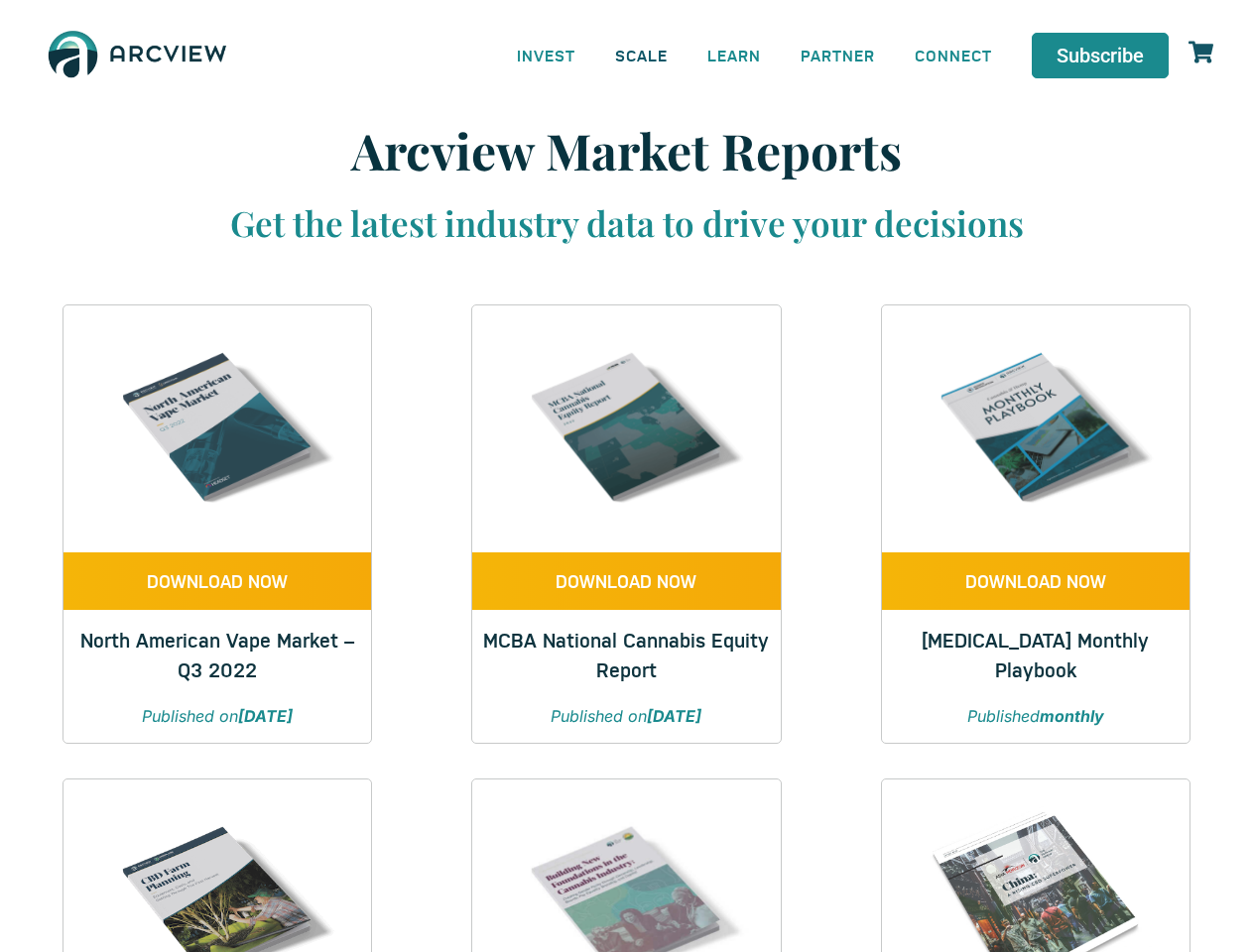 click on "SCALE" 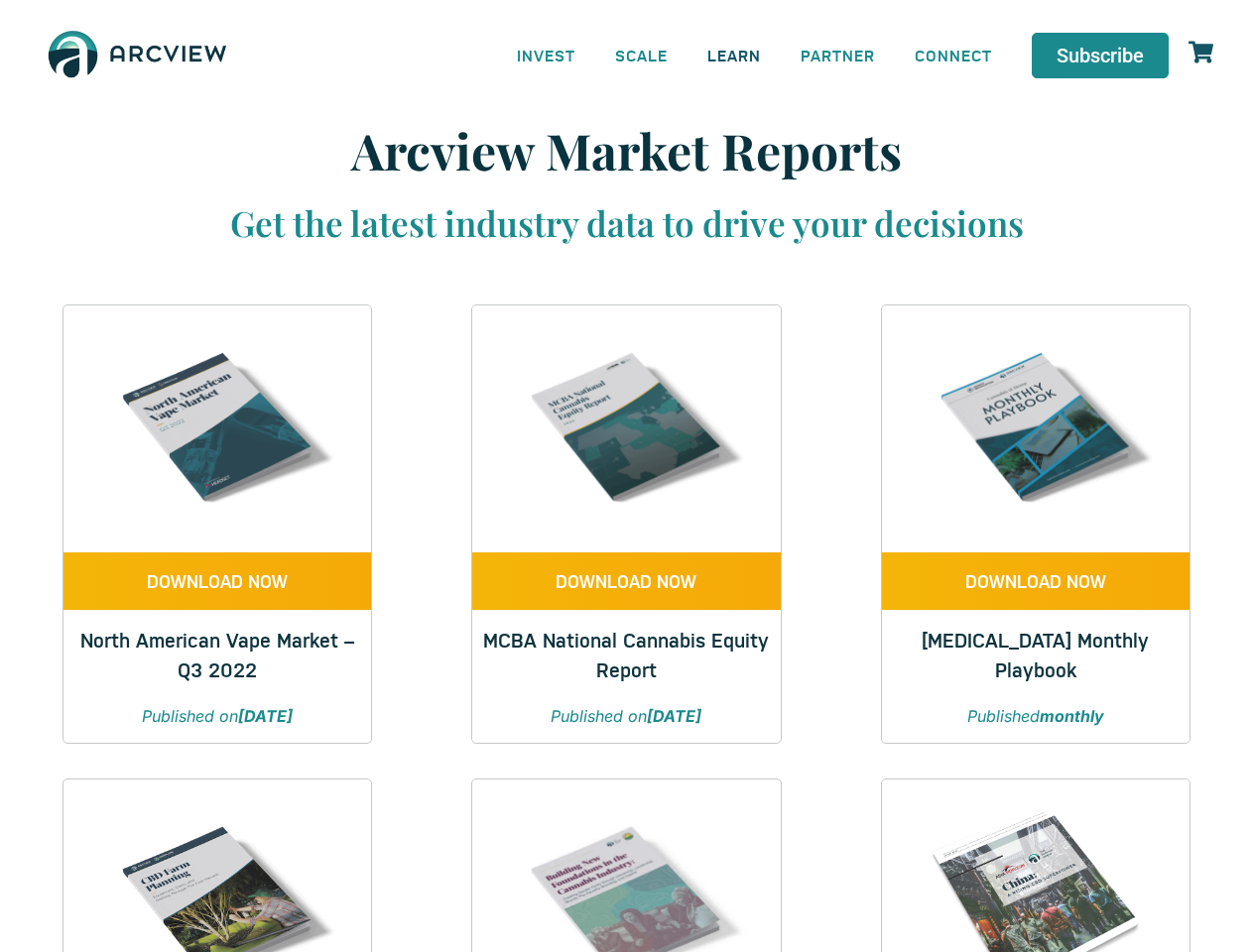 click on "LEARN" 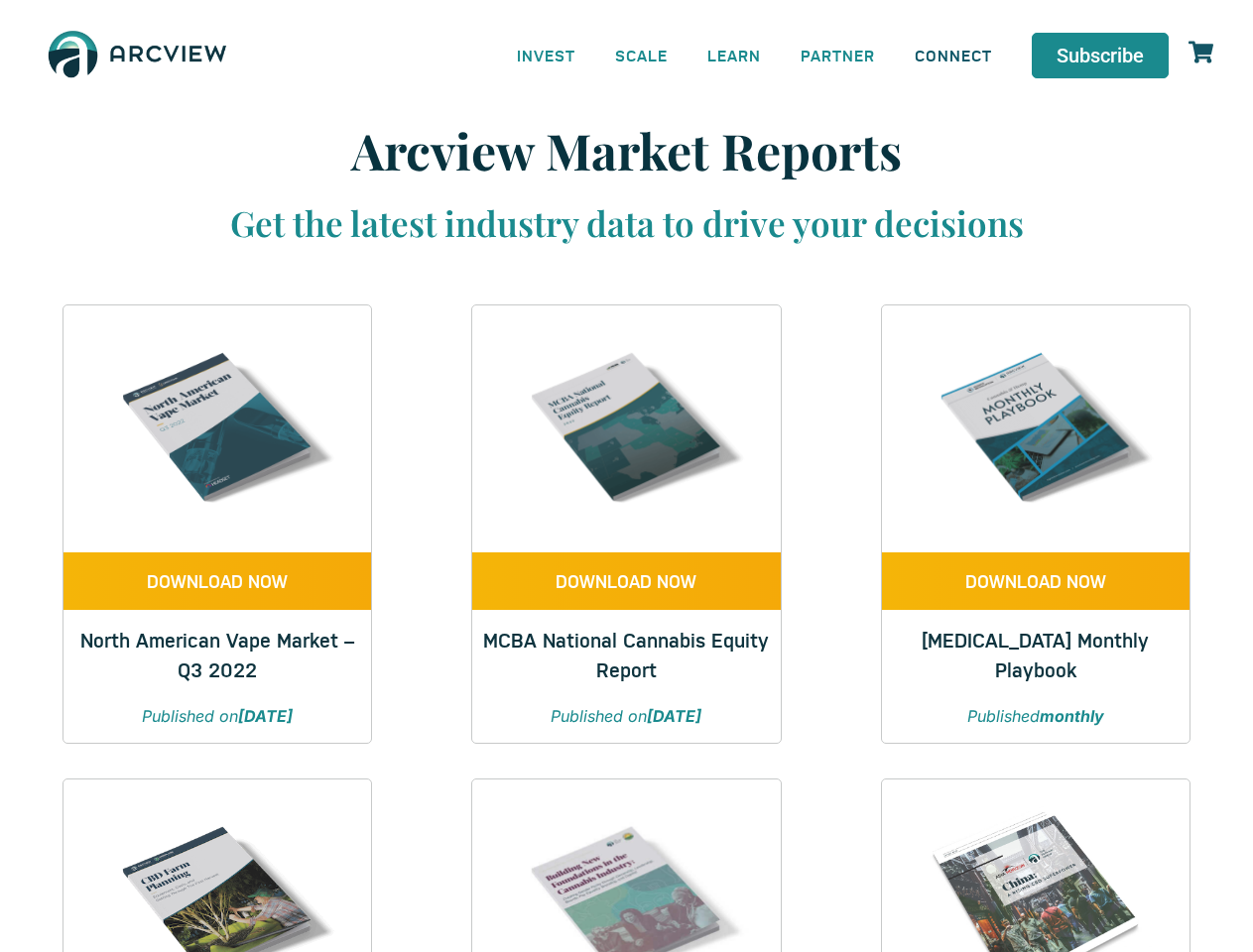 click on "CONNECT" 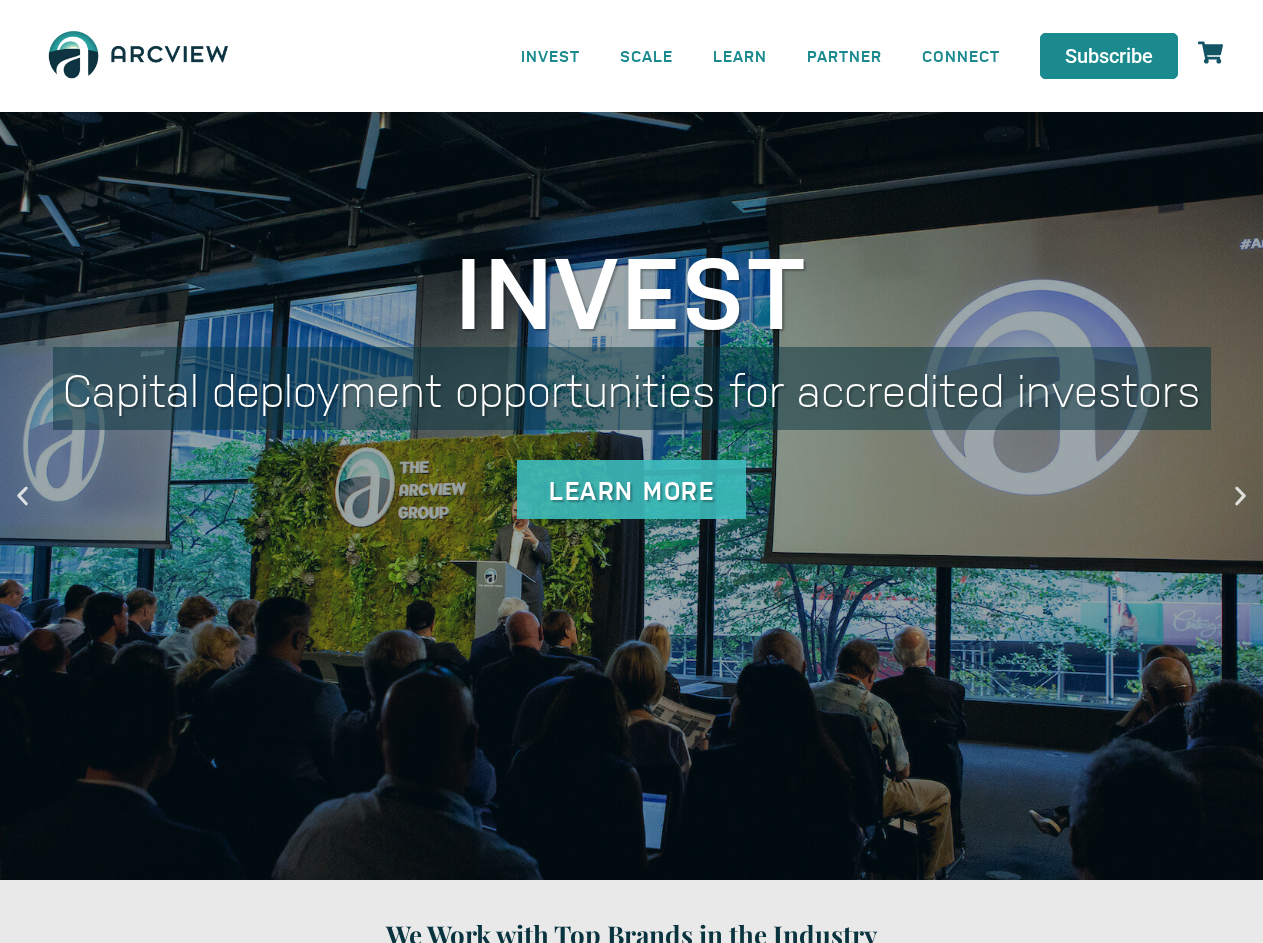scroll, scrollTop: 0, scrollLeft: 0, axis: both 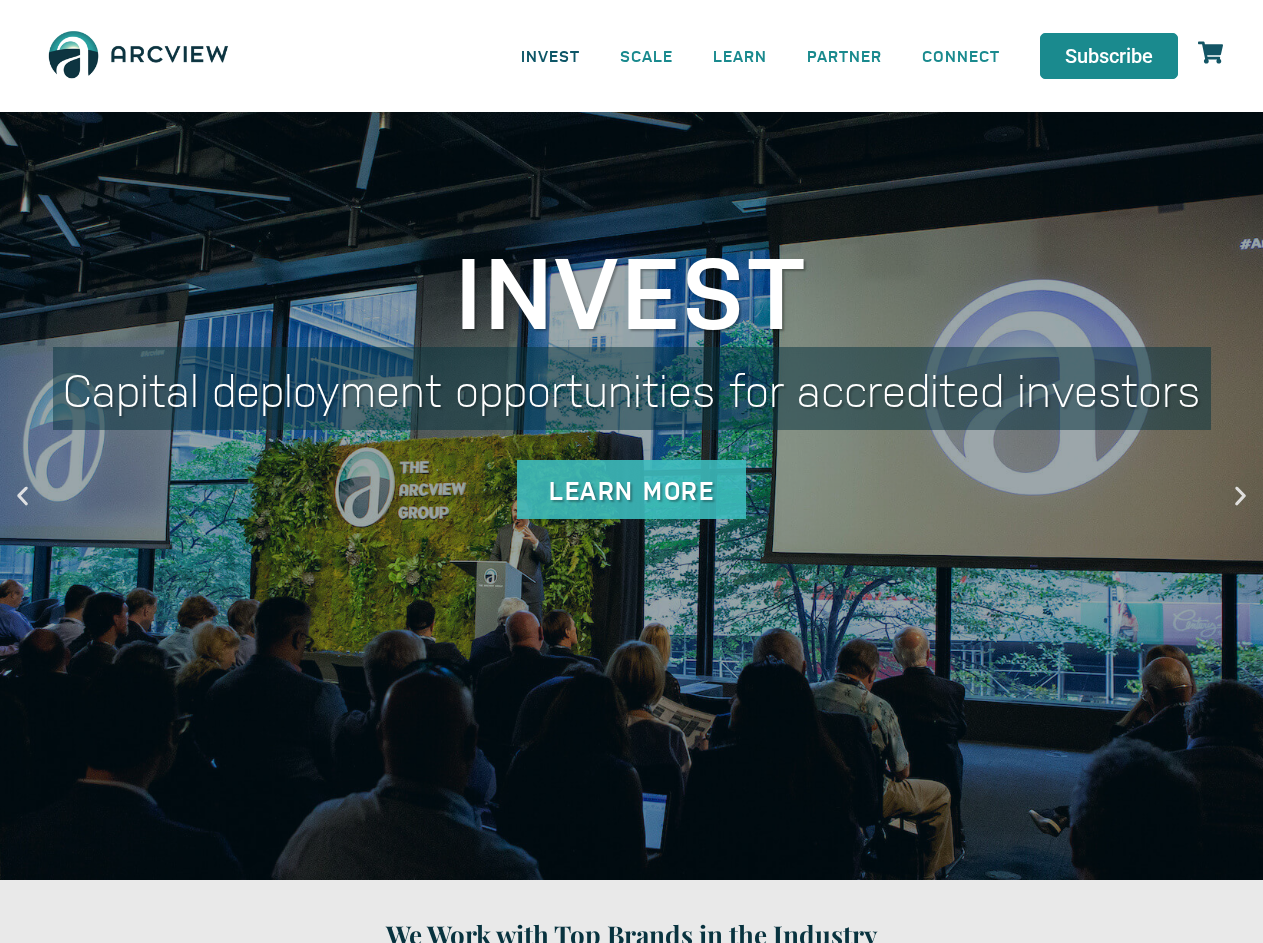 click on "INVEST" 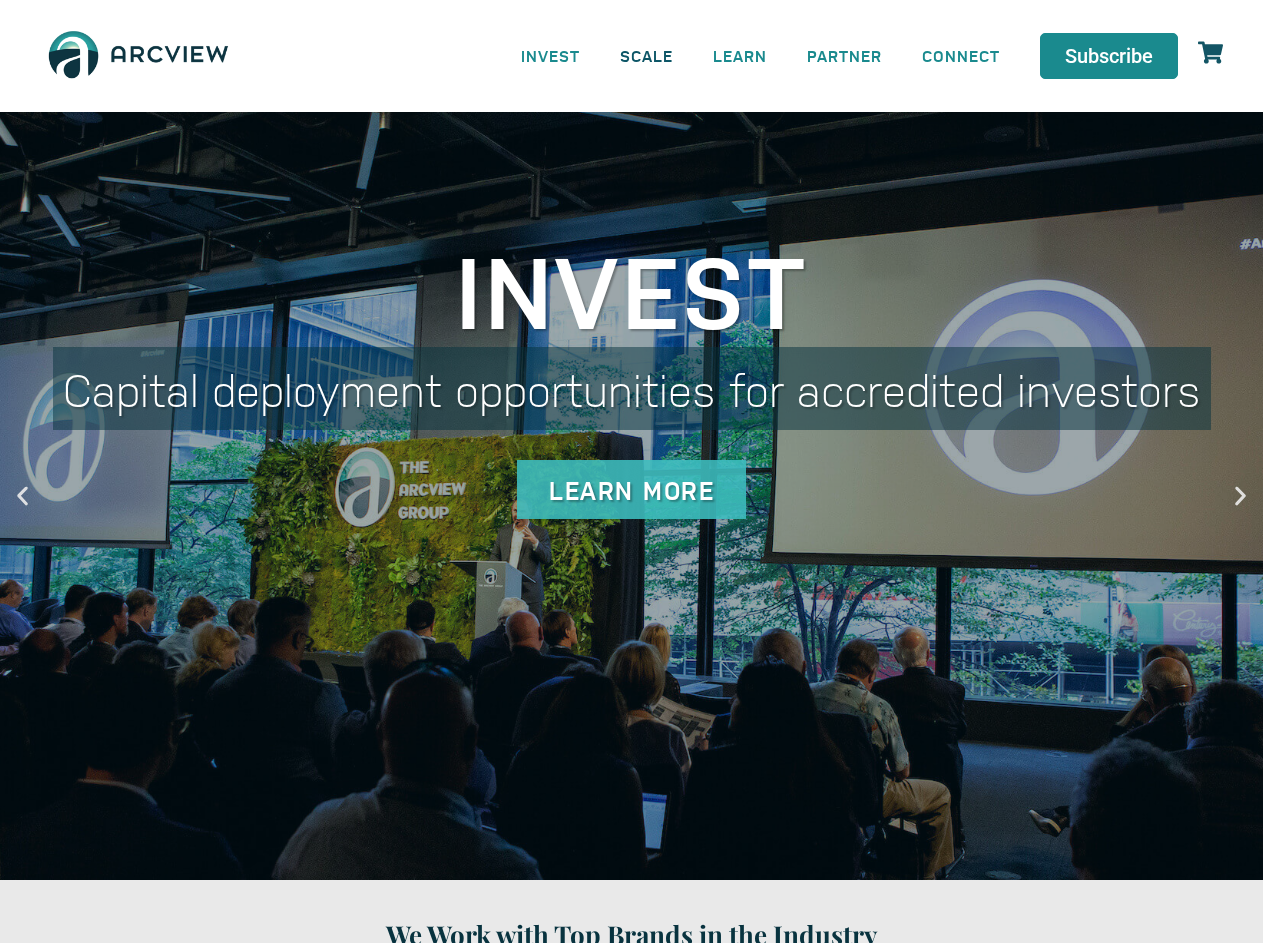 click on "SCALE" 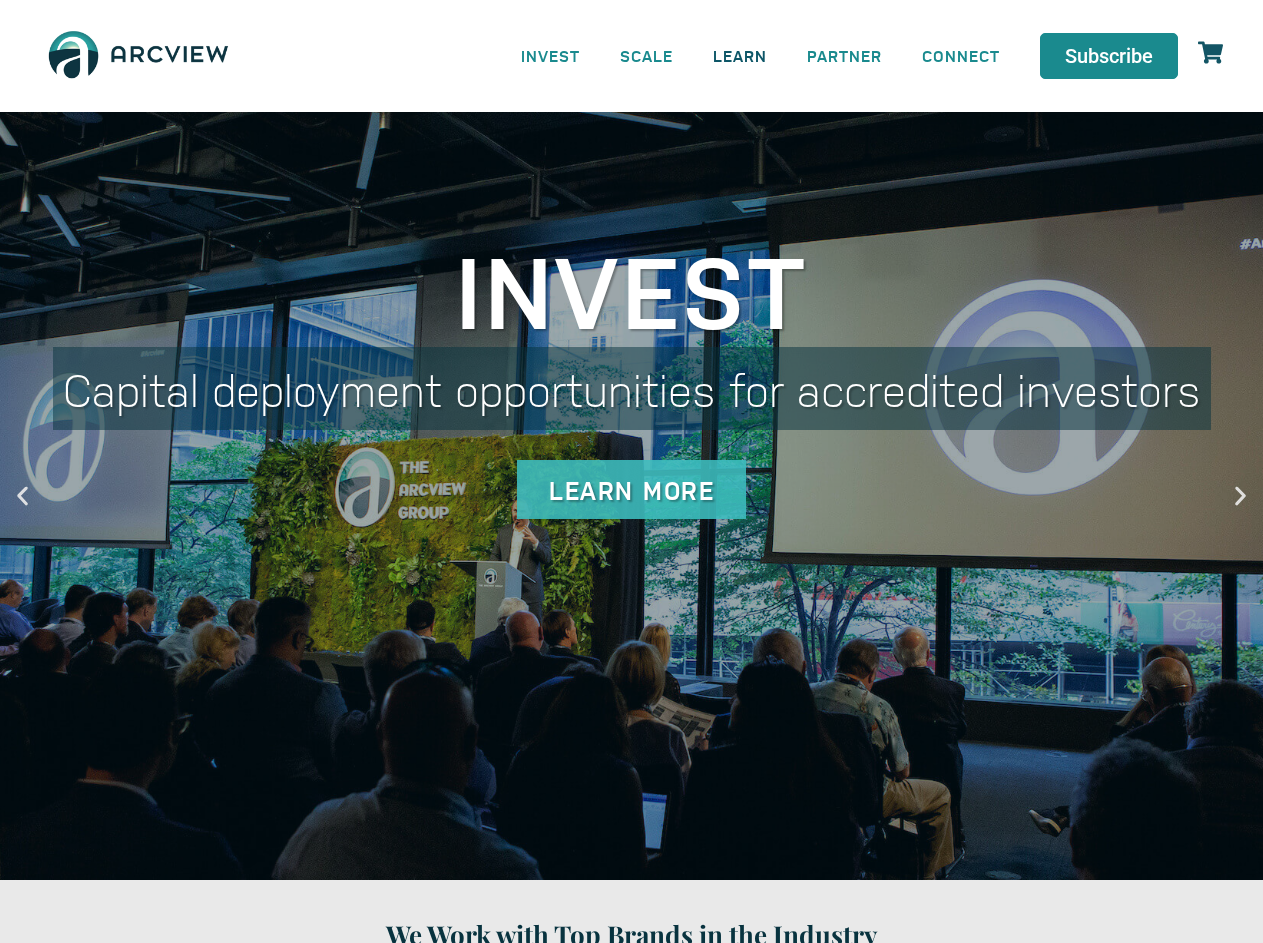 click on "LEARN" 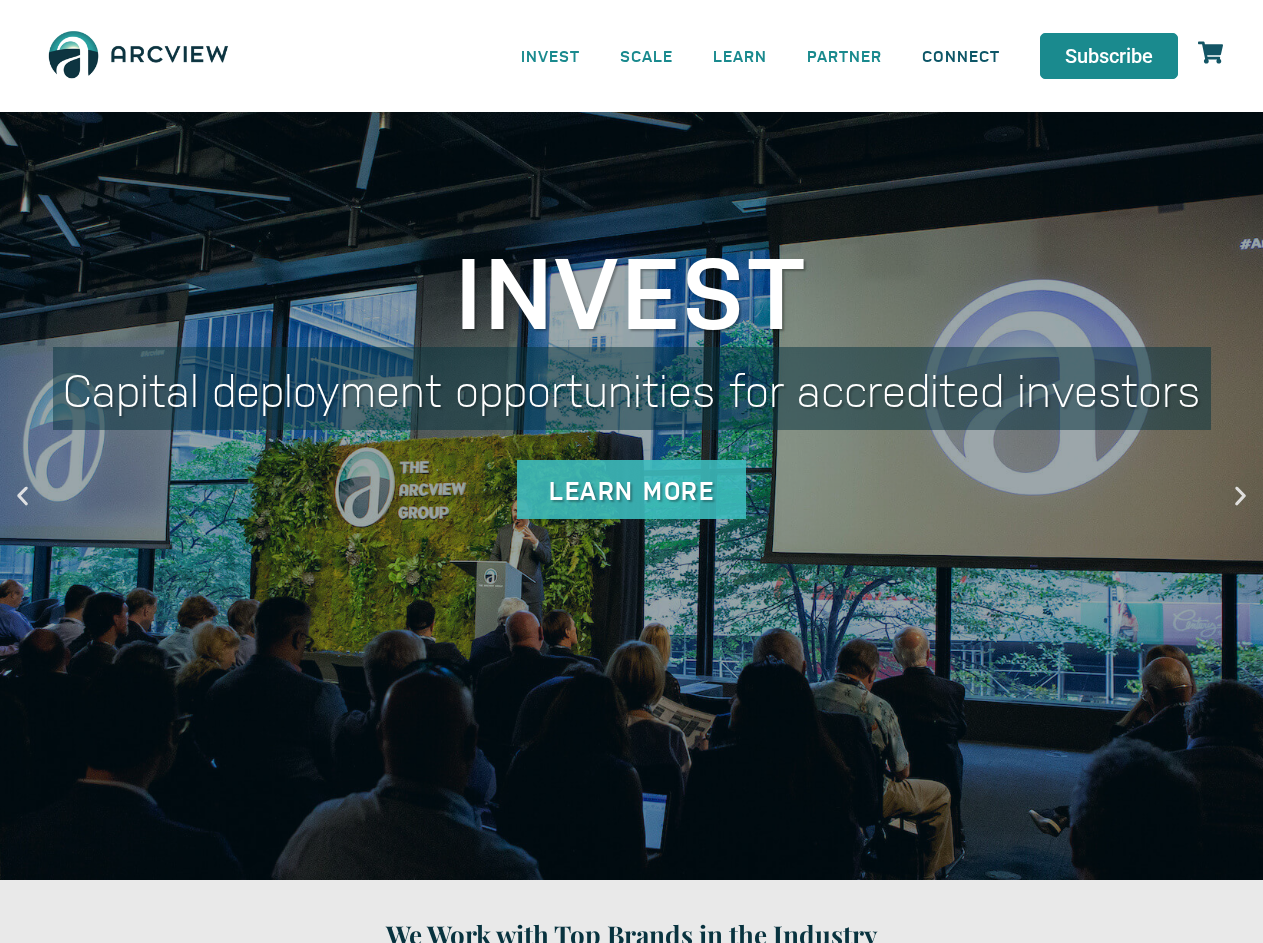 click on "CONNECT" 